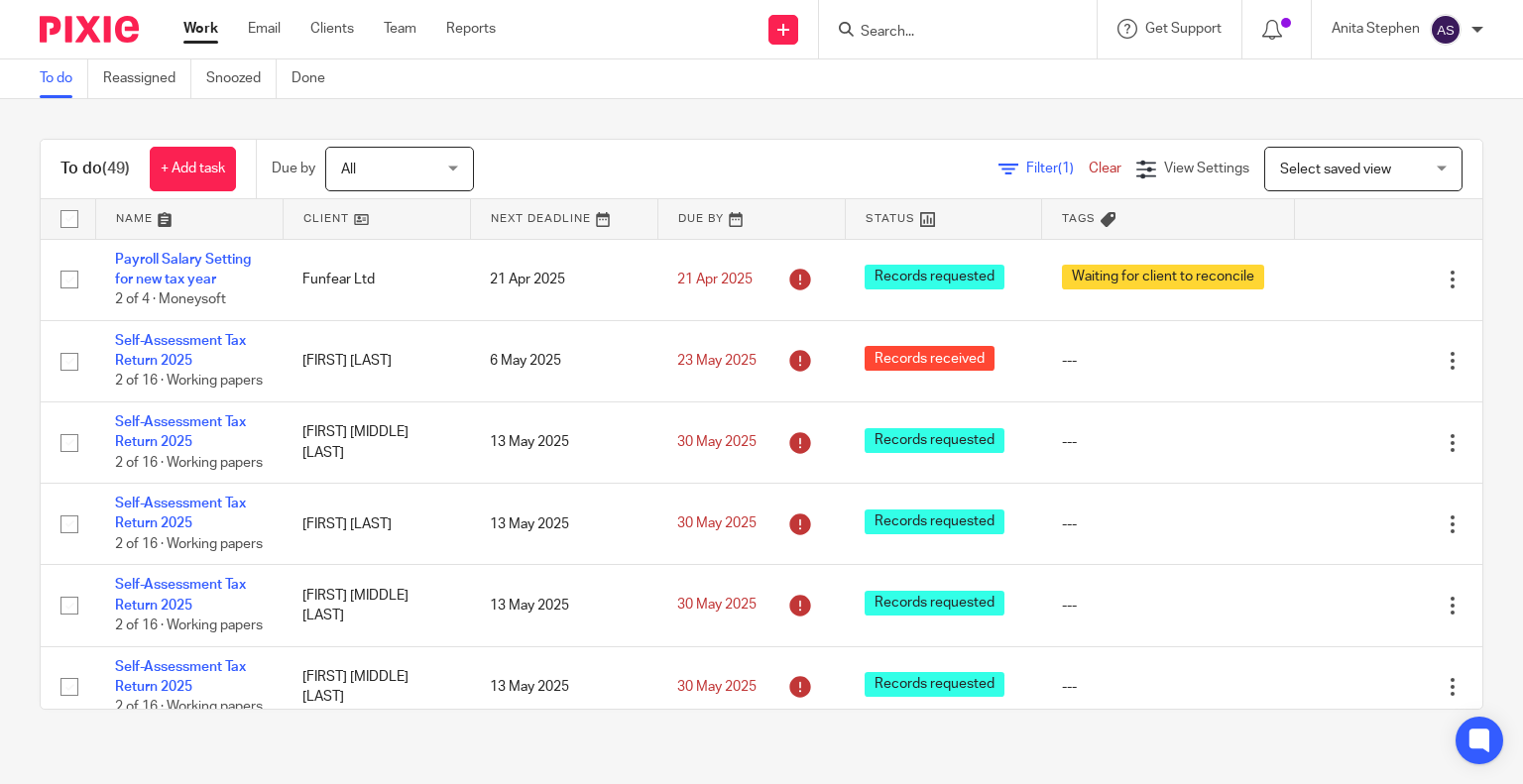 click at bounding box center [948, 33] 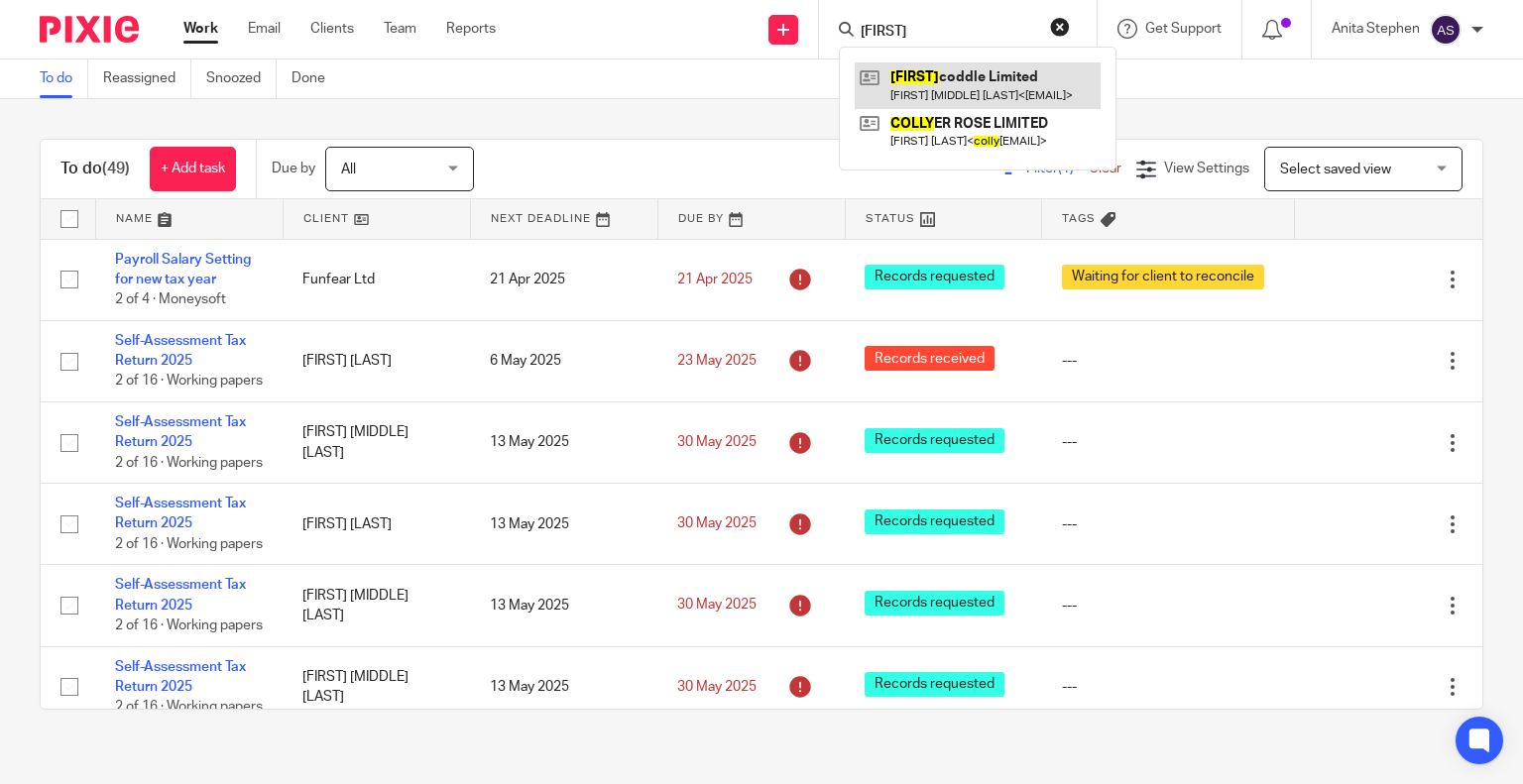 type on "molly" 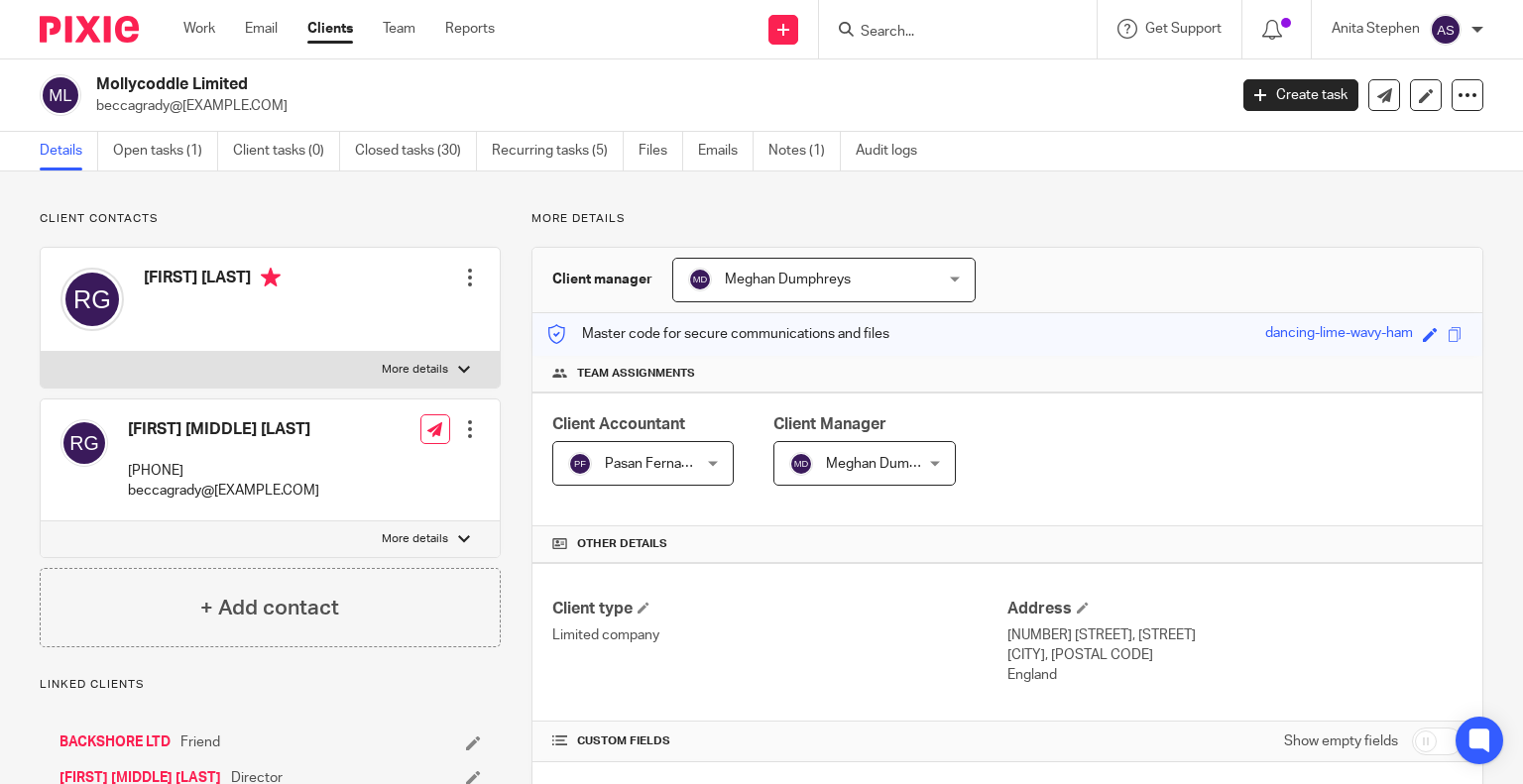 scroll, scrollTop: 0, scrollLeft: 0, axis: both 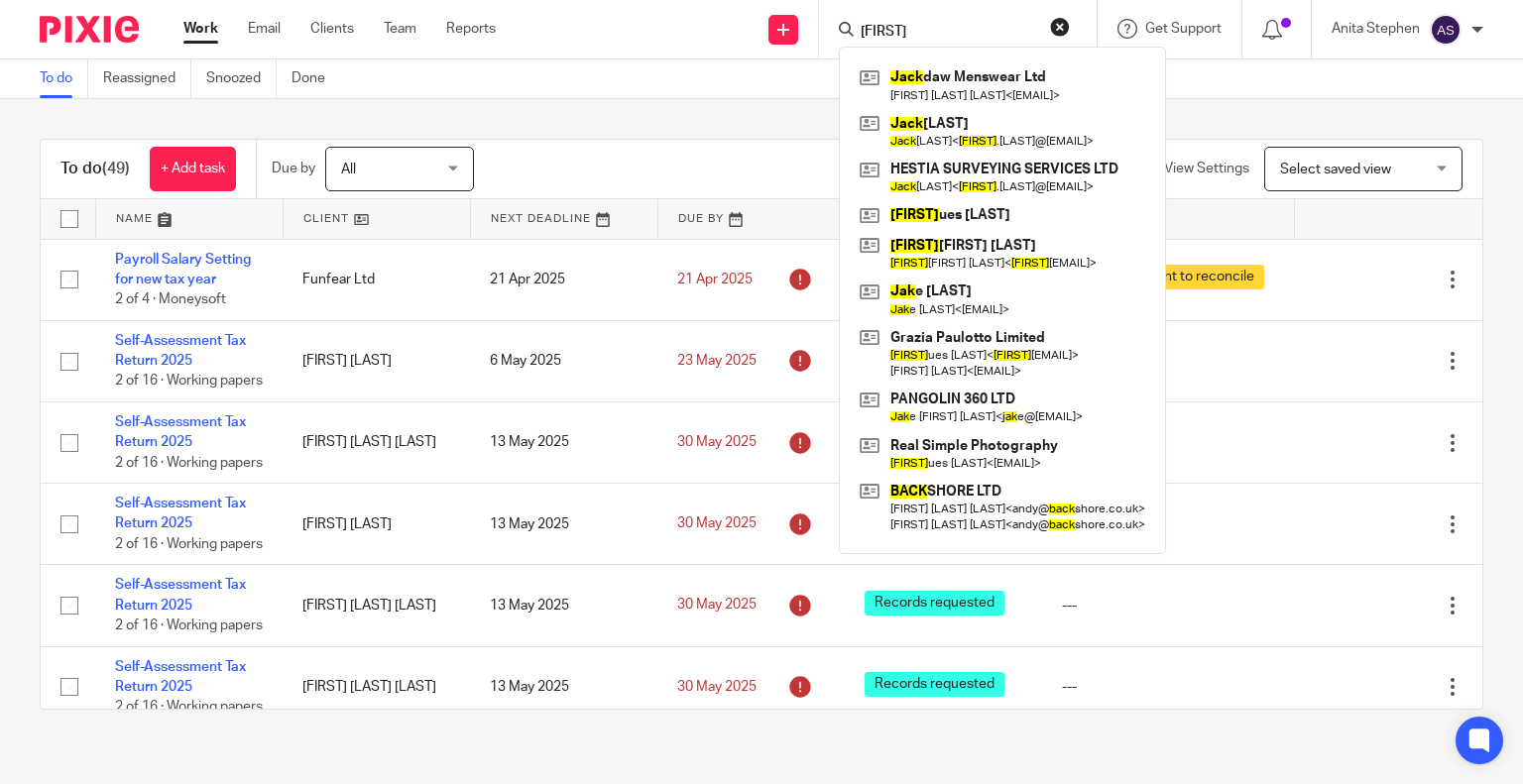 type on "jack" 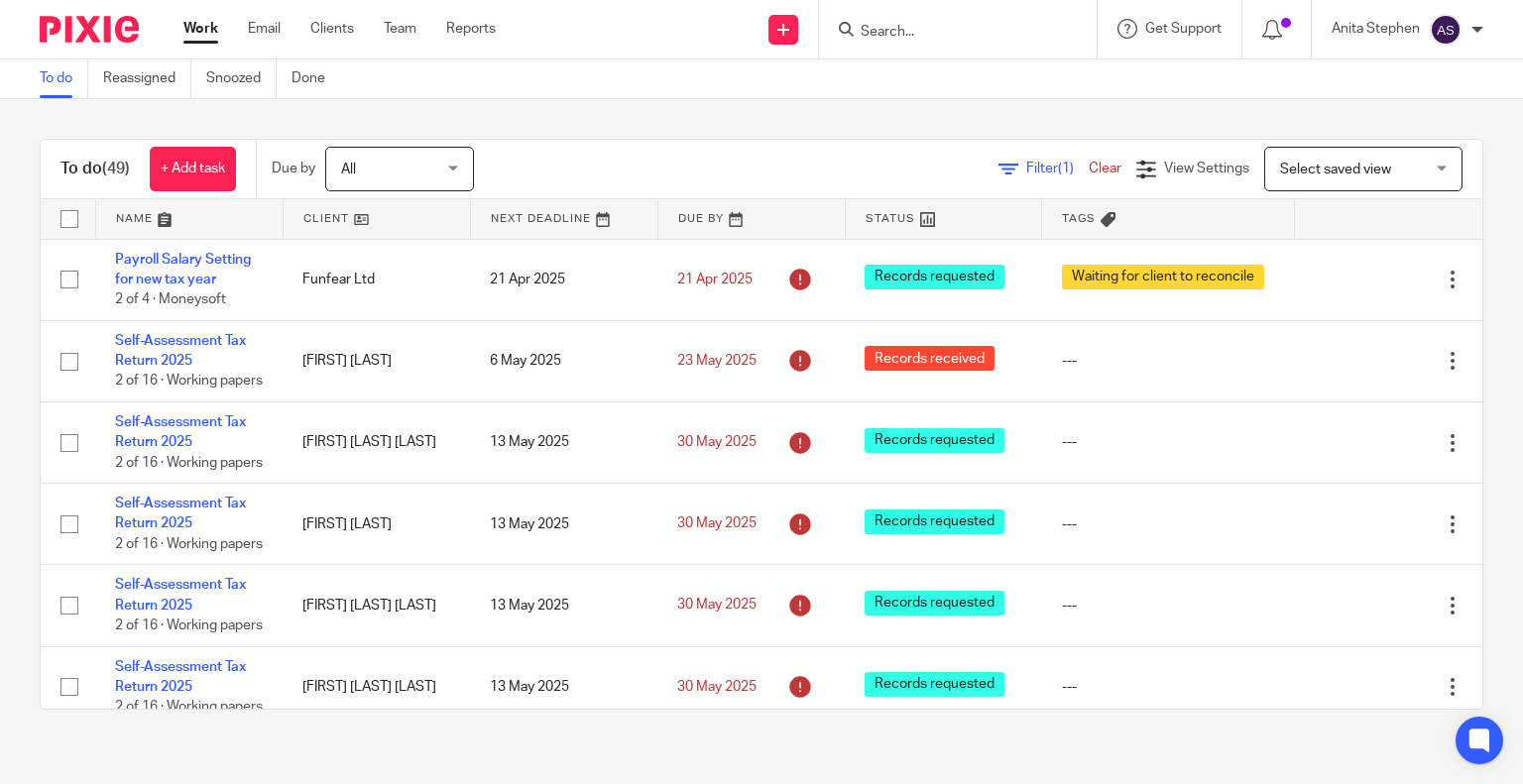 click at bounding box center [948, 33] 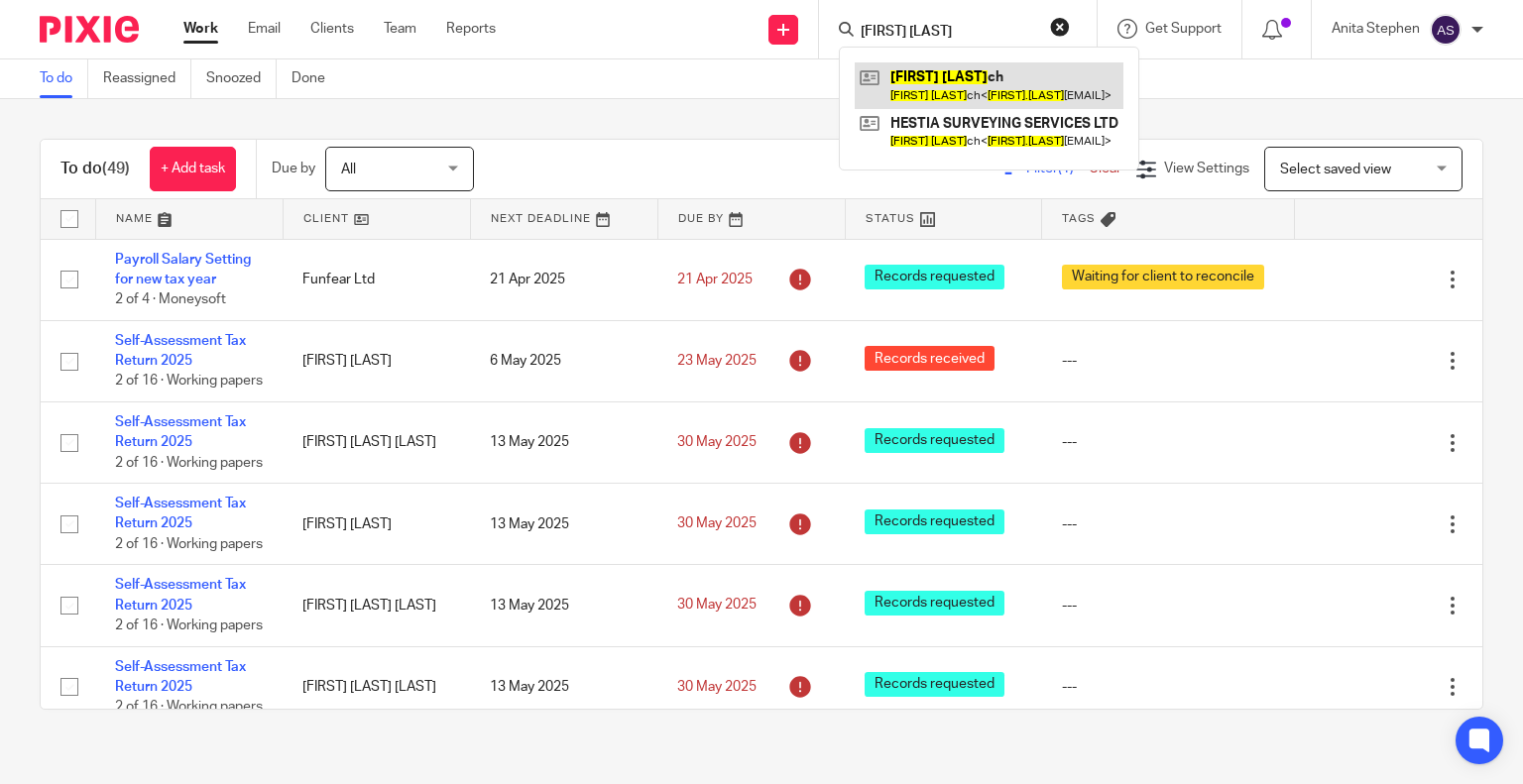 type on "jack dit" 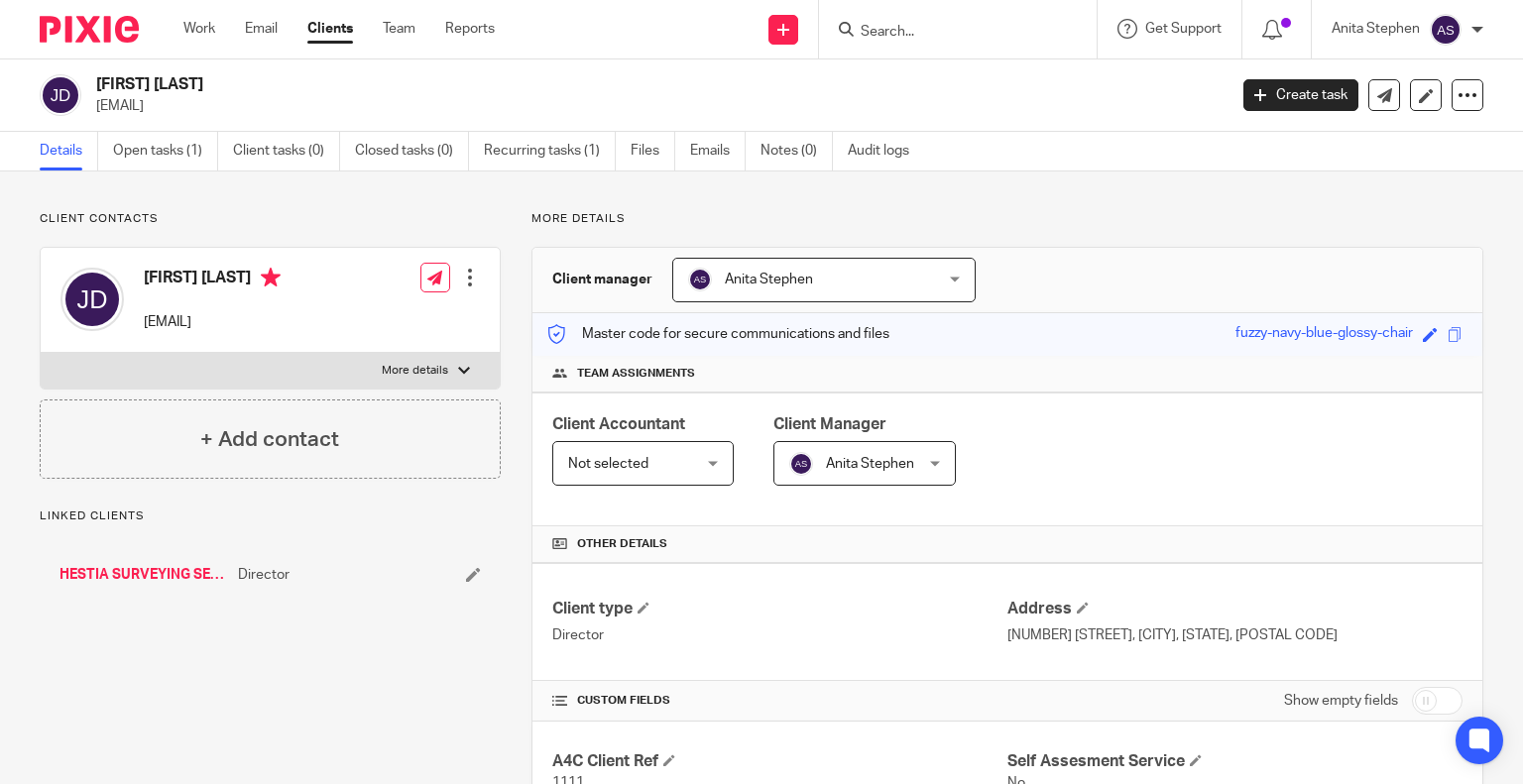 scroll, scrollTop: 0, scrollLeft: 0, axis: both 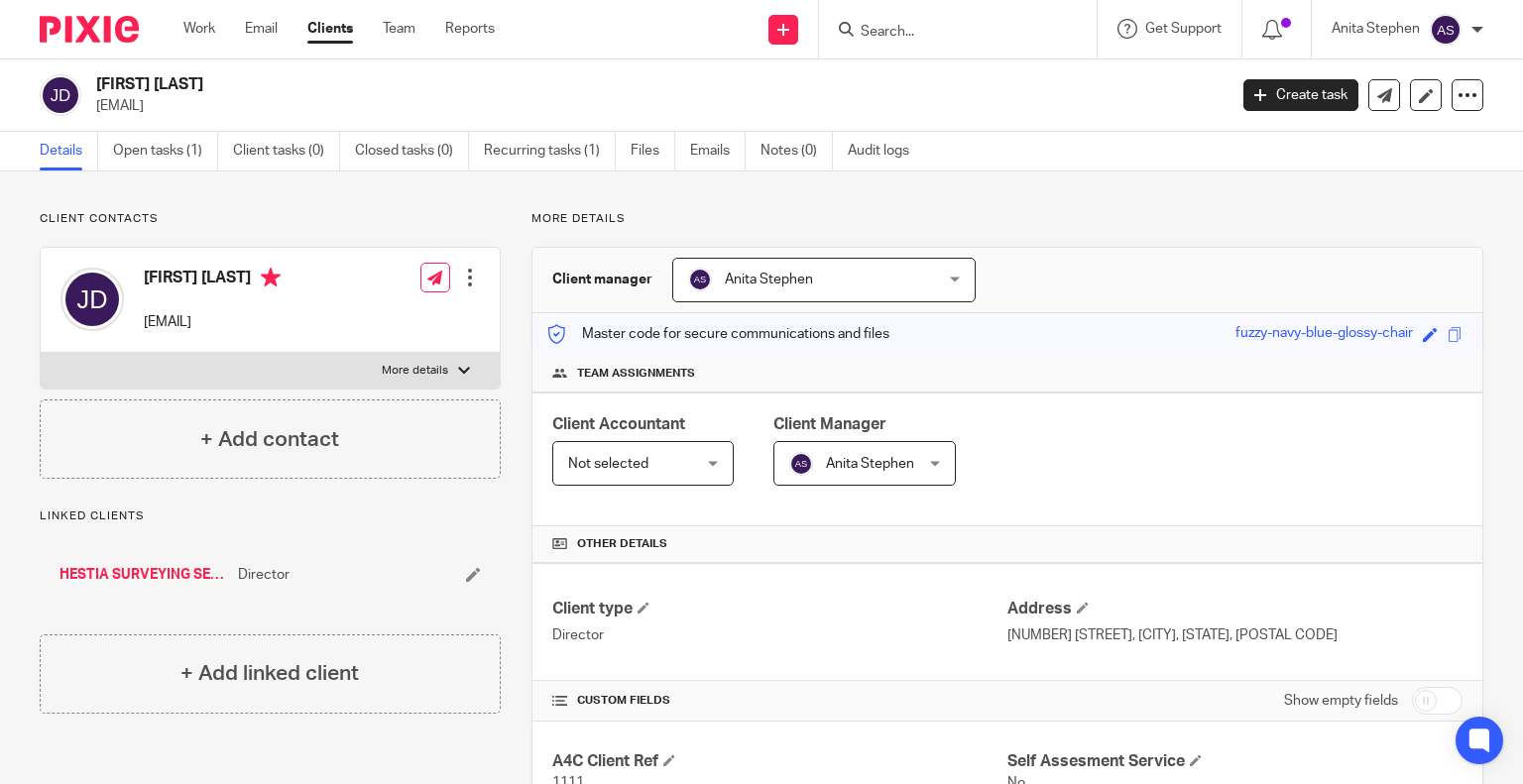 click at bounding box center [948, 33] 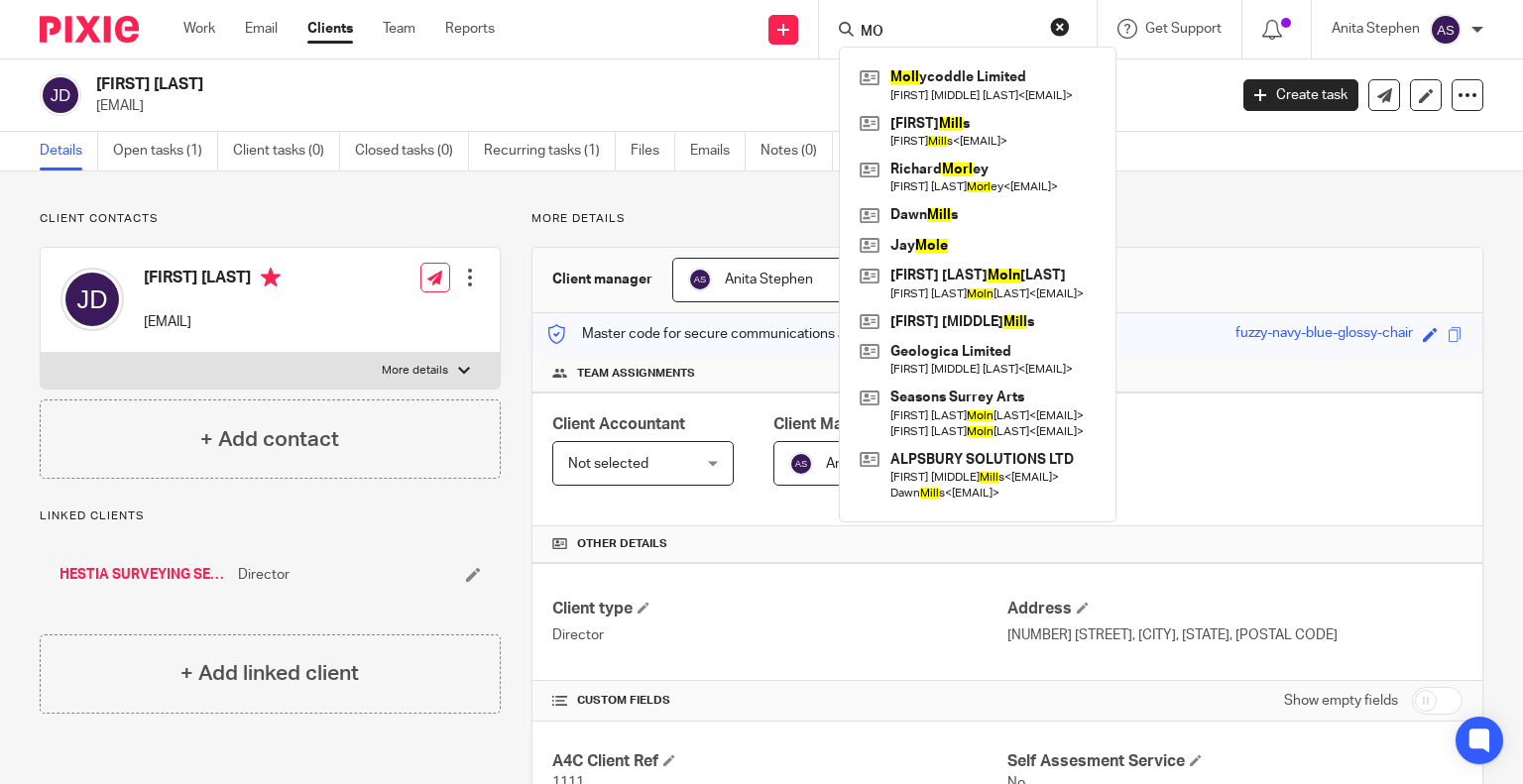 type on "M" 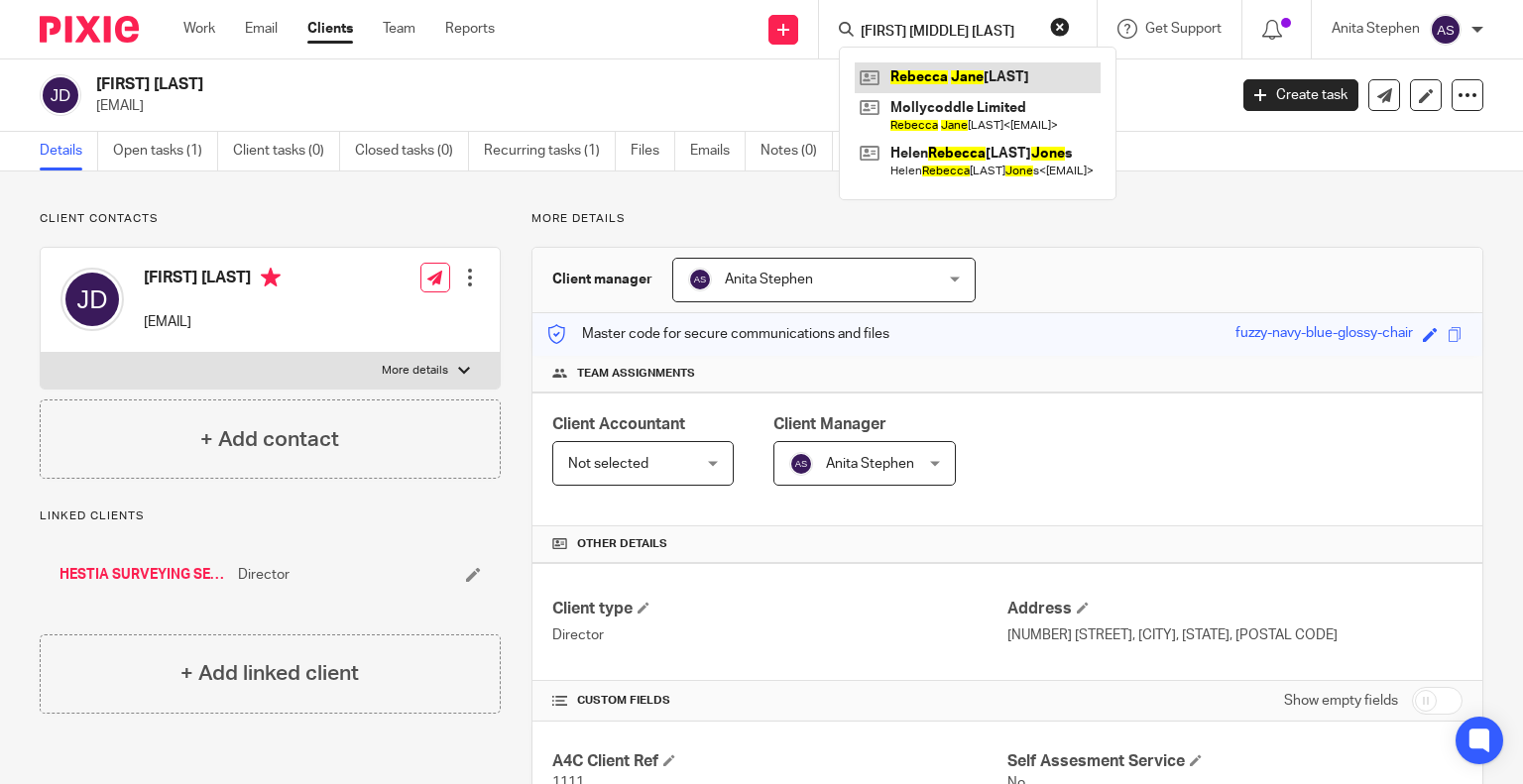 type on "[FIRST] [MIDDLE] [LAST]" 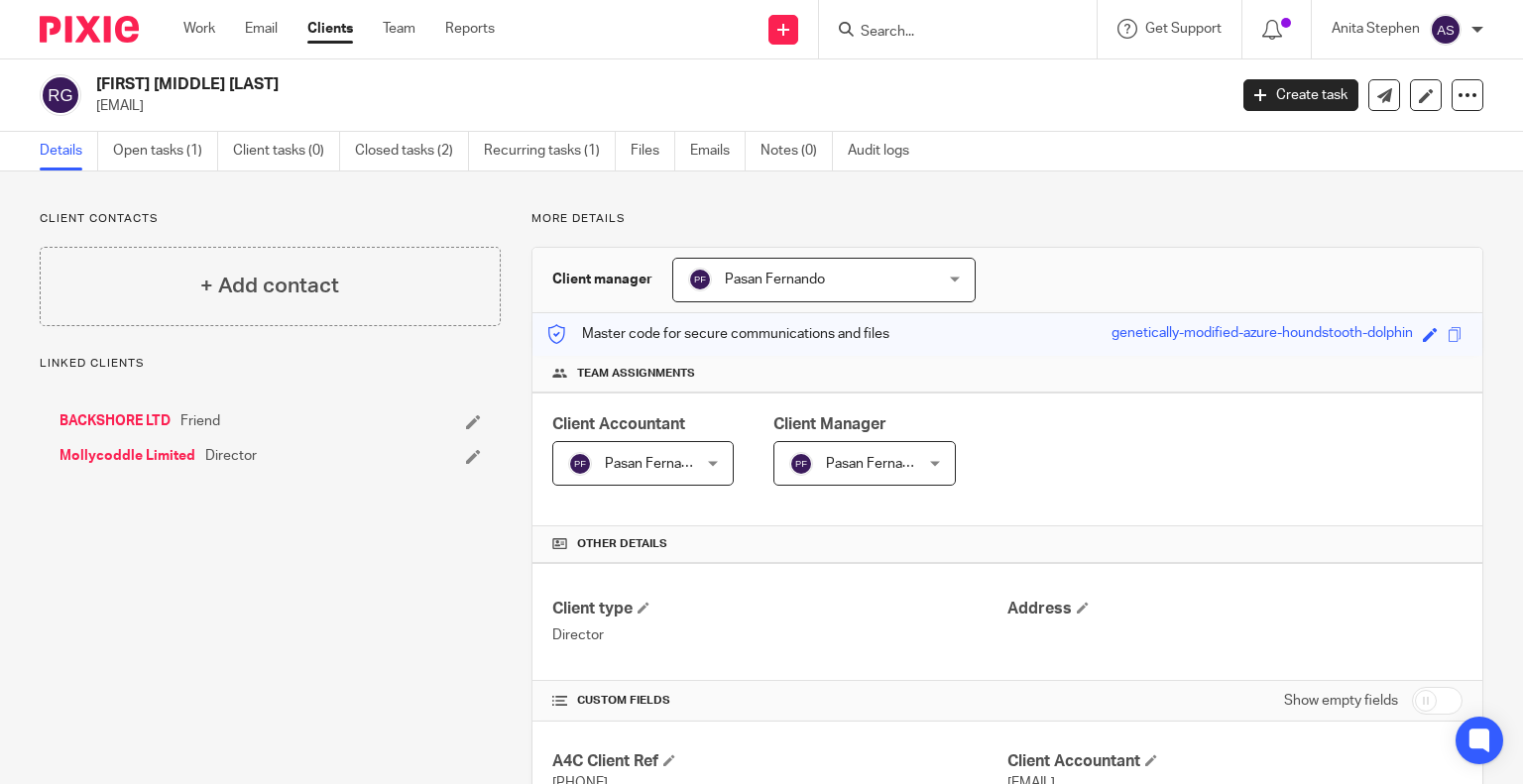 scroll, scrollTop: 0, scrollLeft: 0, axis: both 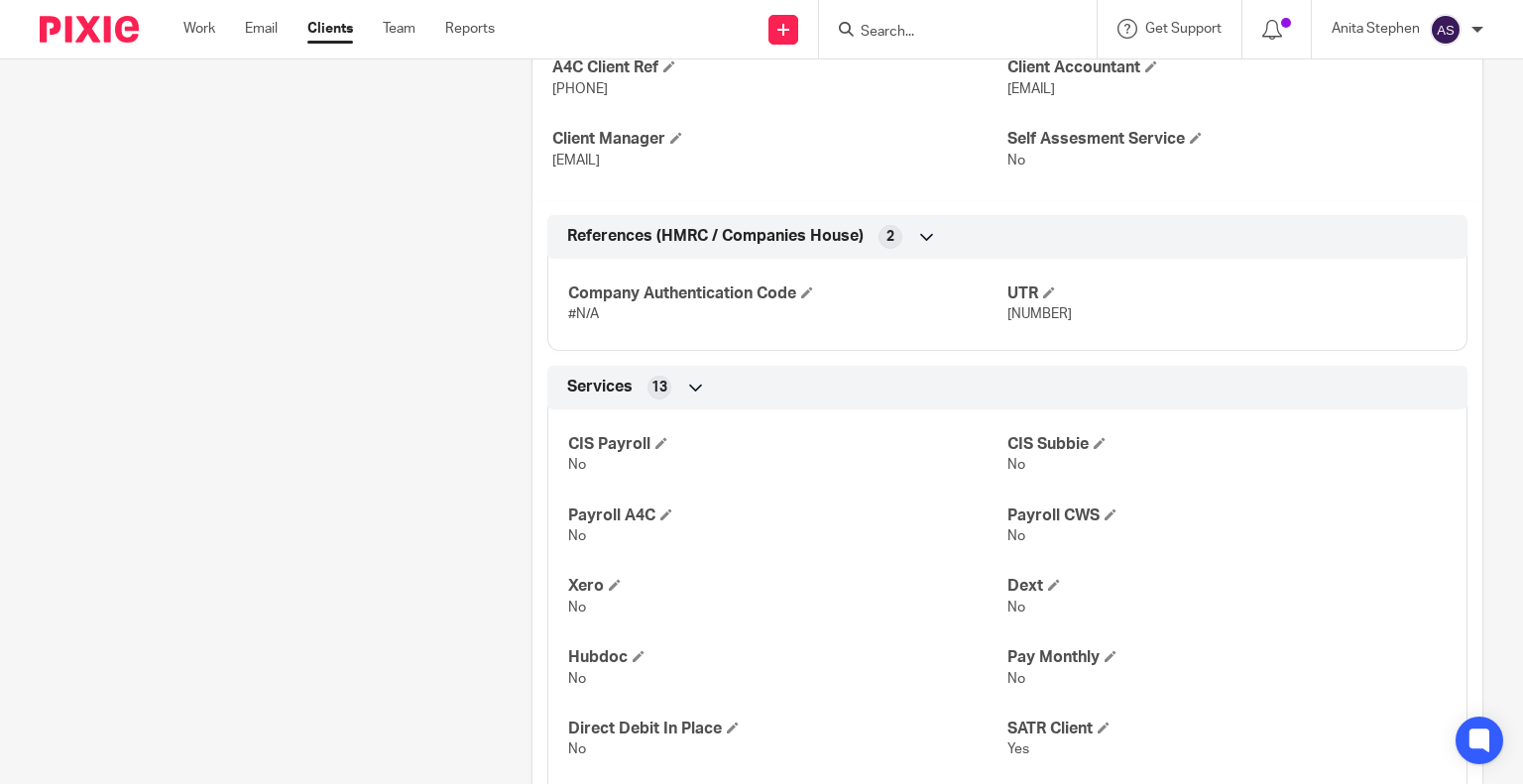 drag, startPoint x: 1001, startPoint y: 313, endPoint x: 1096, endPoint y: 315, distance: 95.02105 